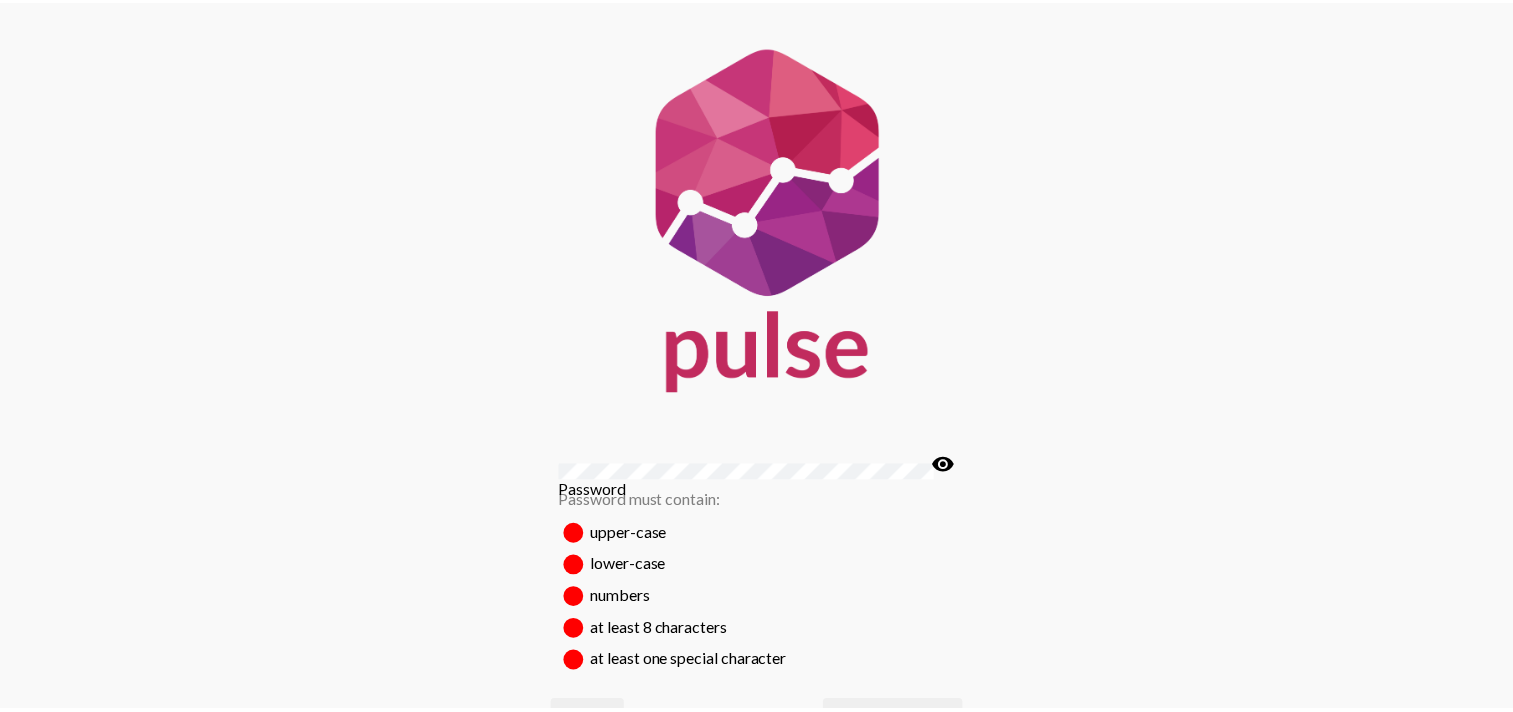 scroll, scrollTop: 0, scrollLeft: 0, axis: both 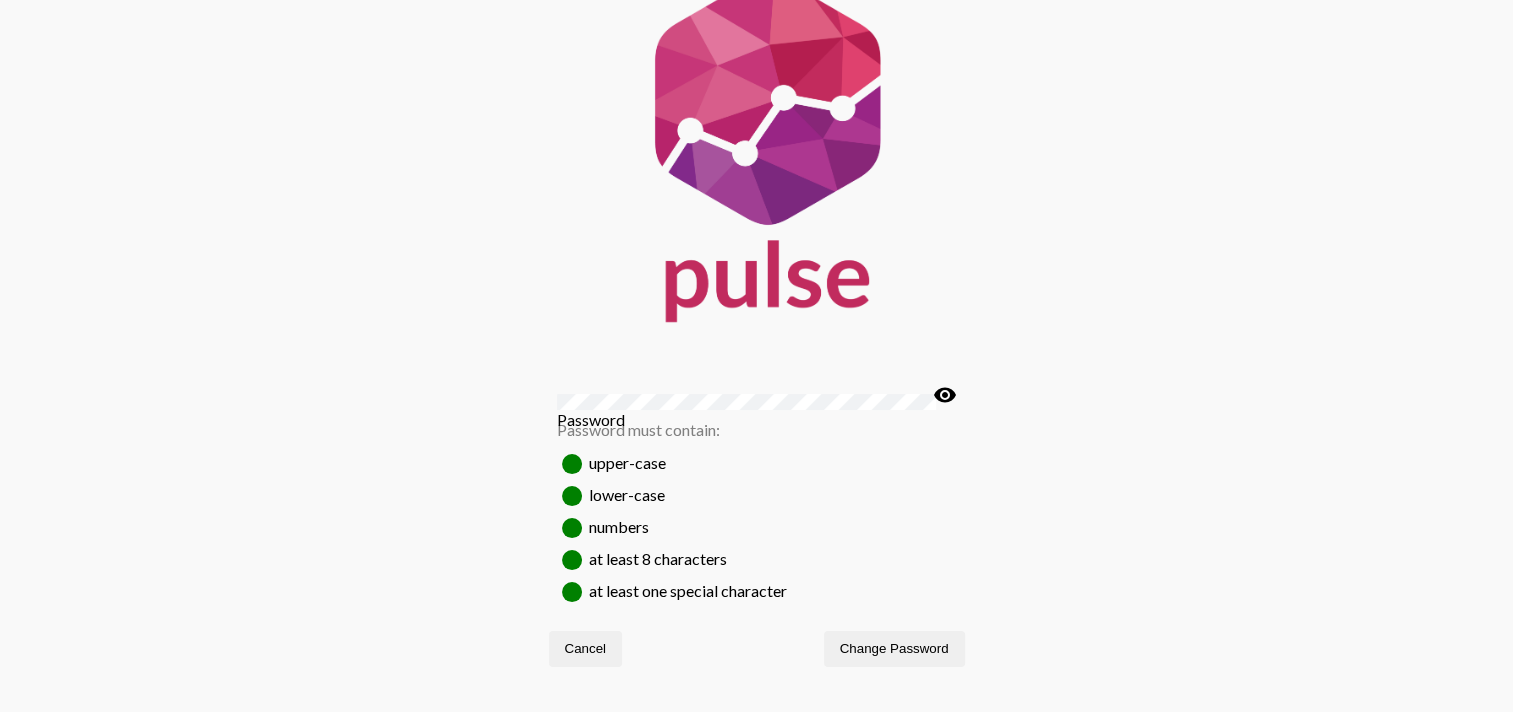 click on "Password visibility Password must contain:  upper-case lower-case  numbers  at least 8 characters  at least one special character  Cancel Change Password" 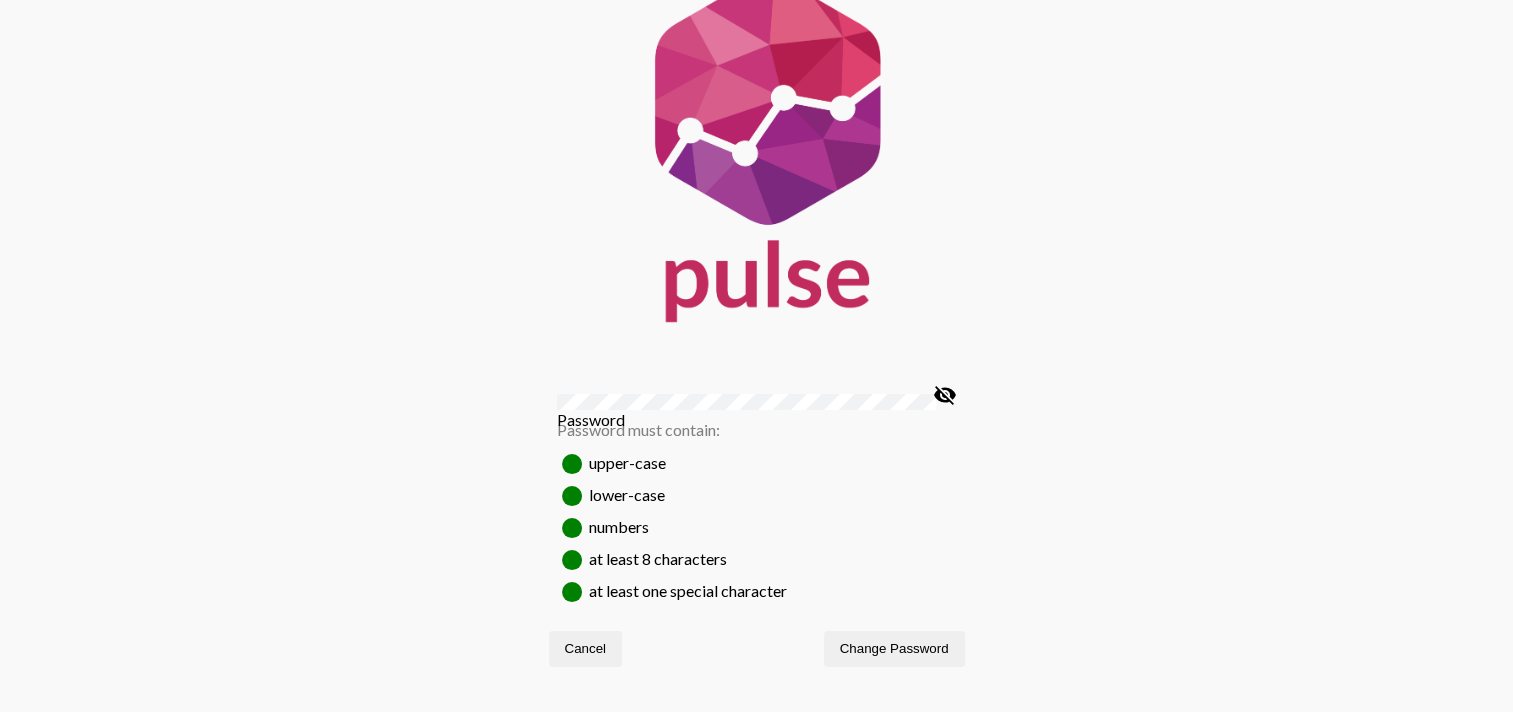 click on "Reload" at bounding box center (478, 757) 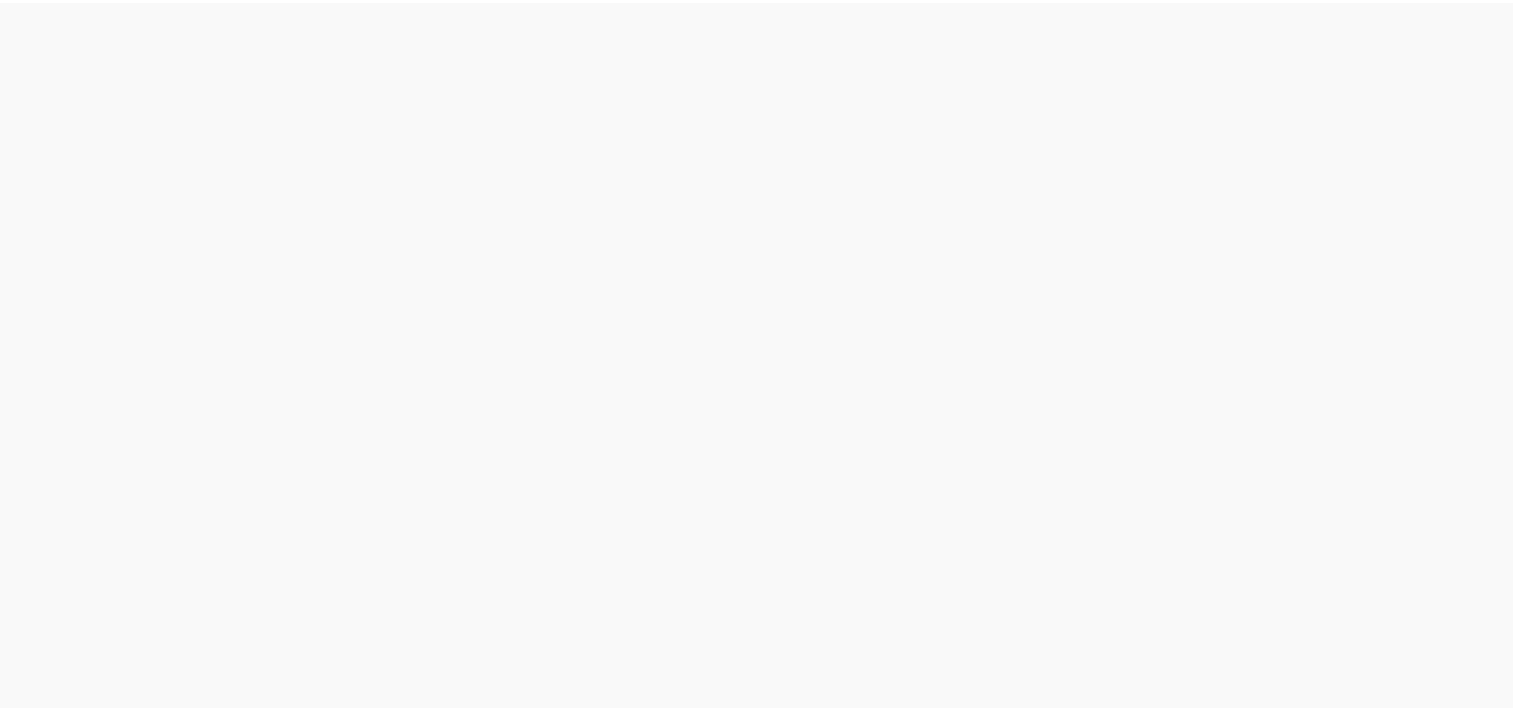 scroll, scrollTop: 0, scrollLeft: 0, axis: both 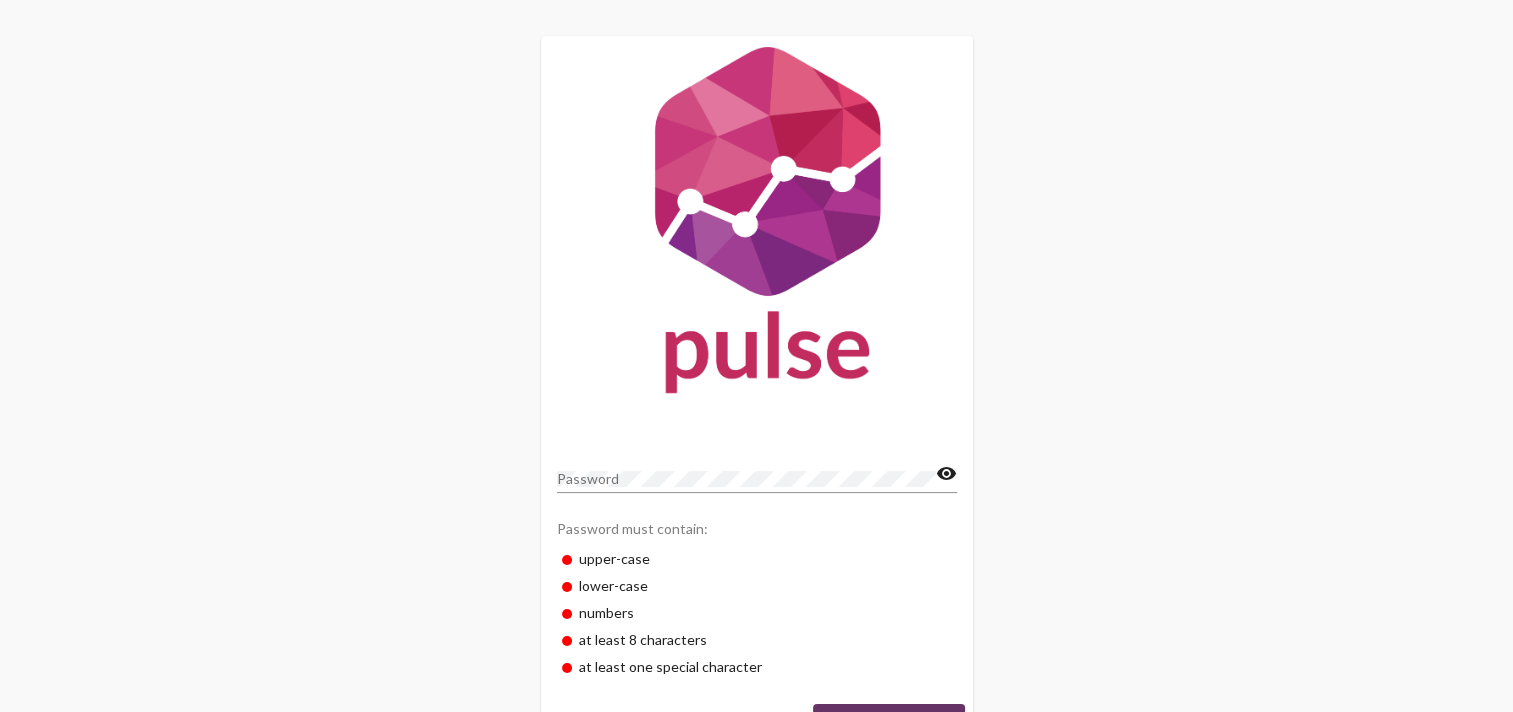 click on "visibility" 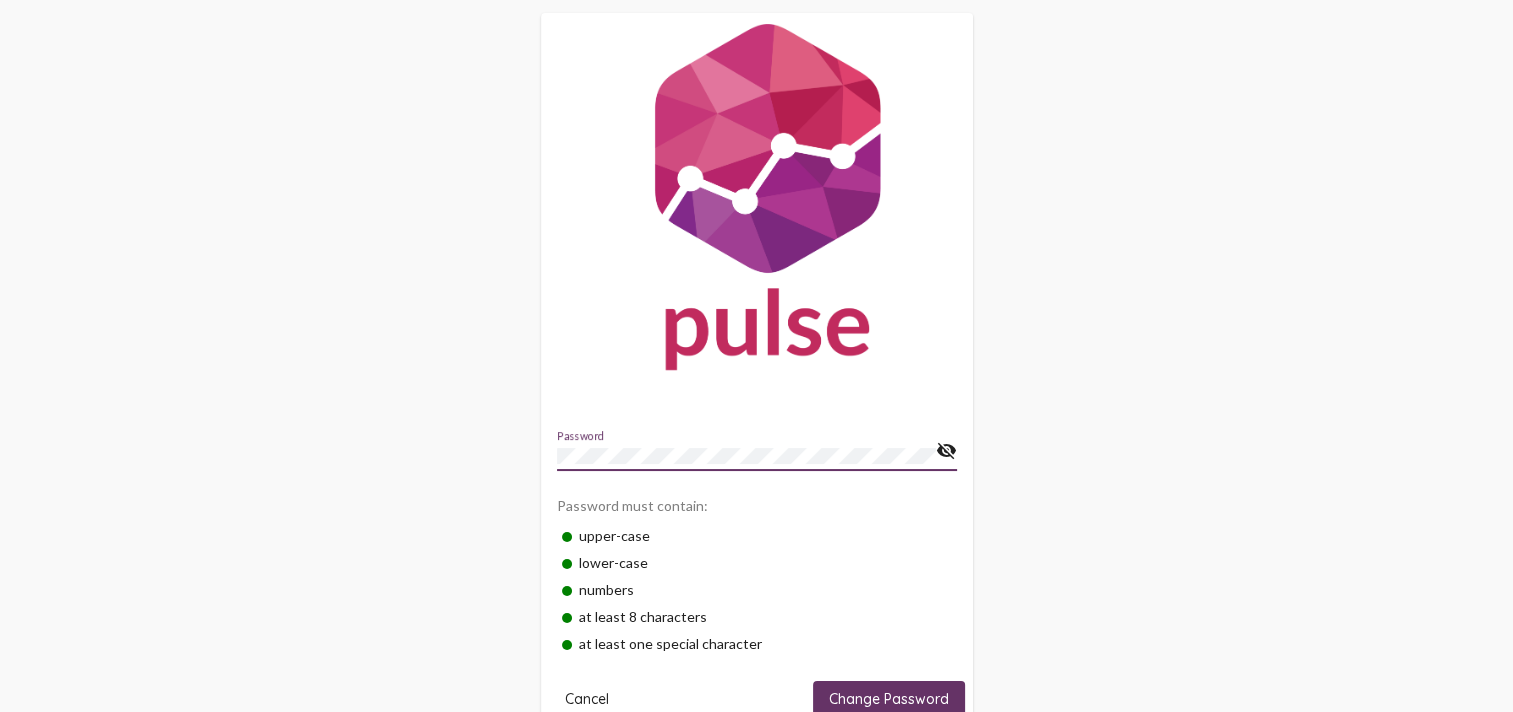 scroll, scrollTop: 71, scrollLeft: 0, axis: vertical 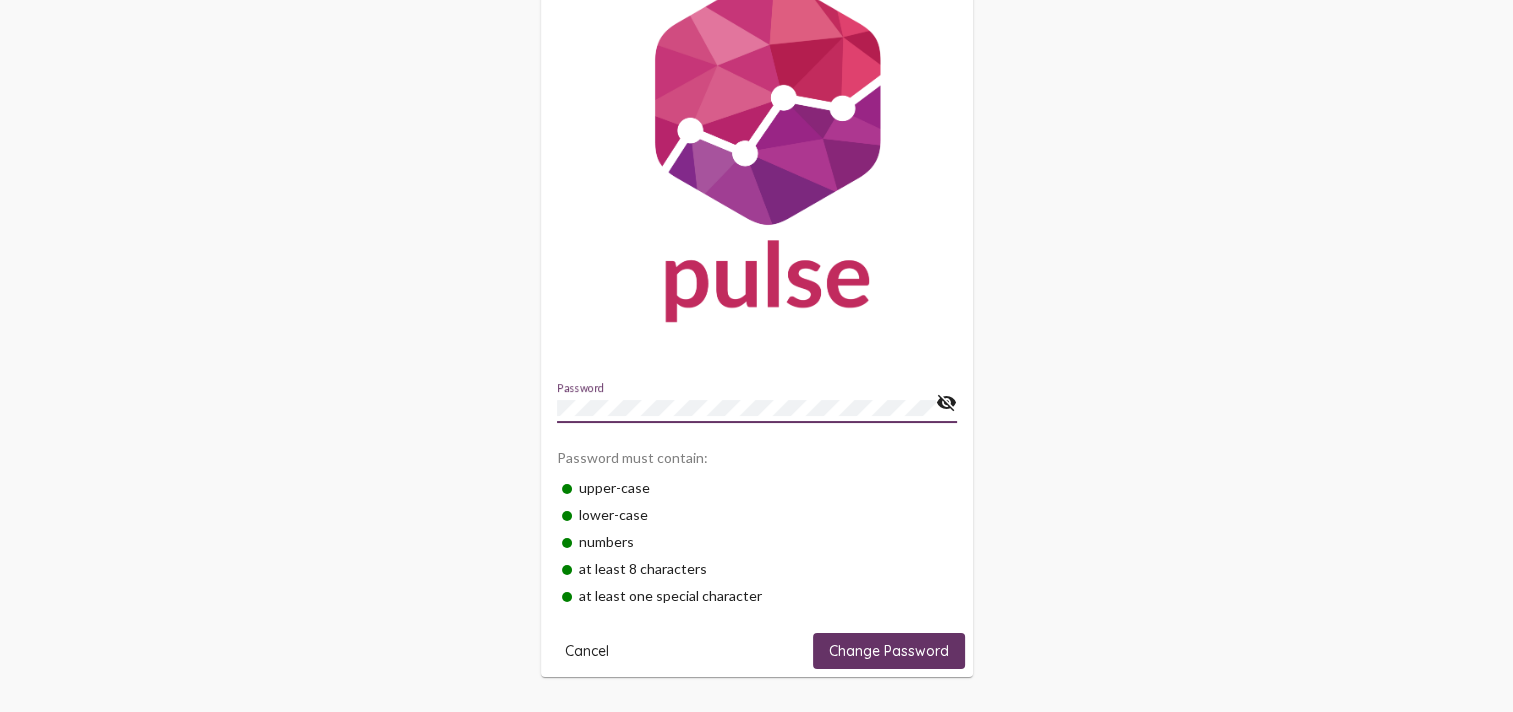 click on "Change Password" 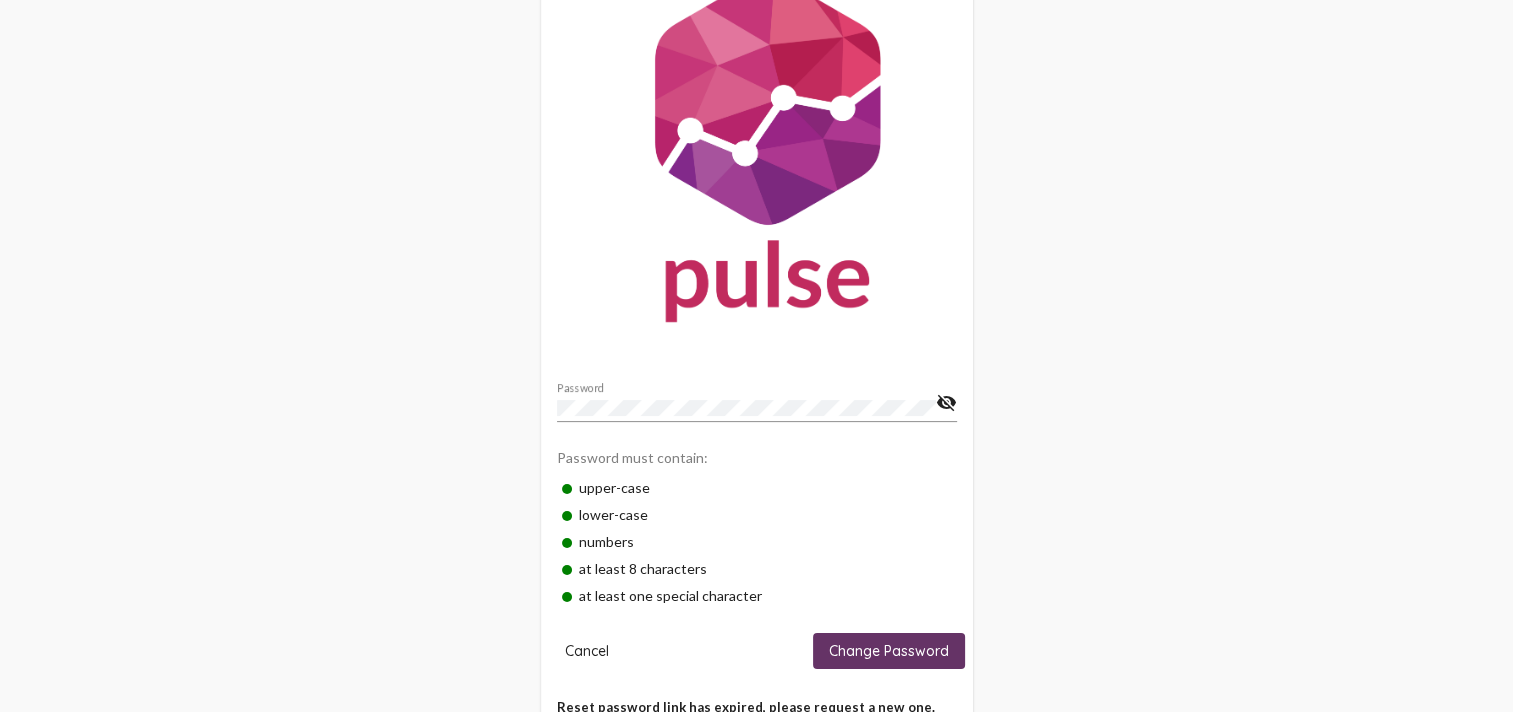 scroll, scrollTop: 125, scrollLeft: 0, axis: vertical 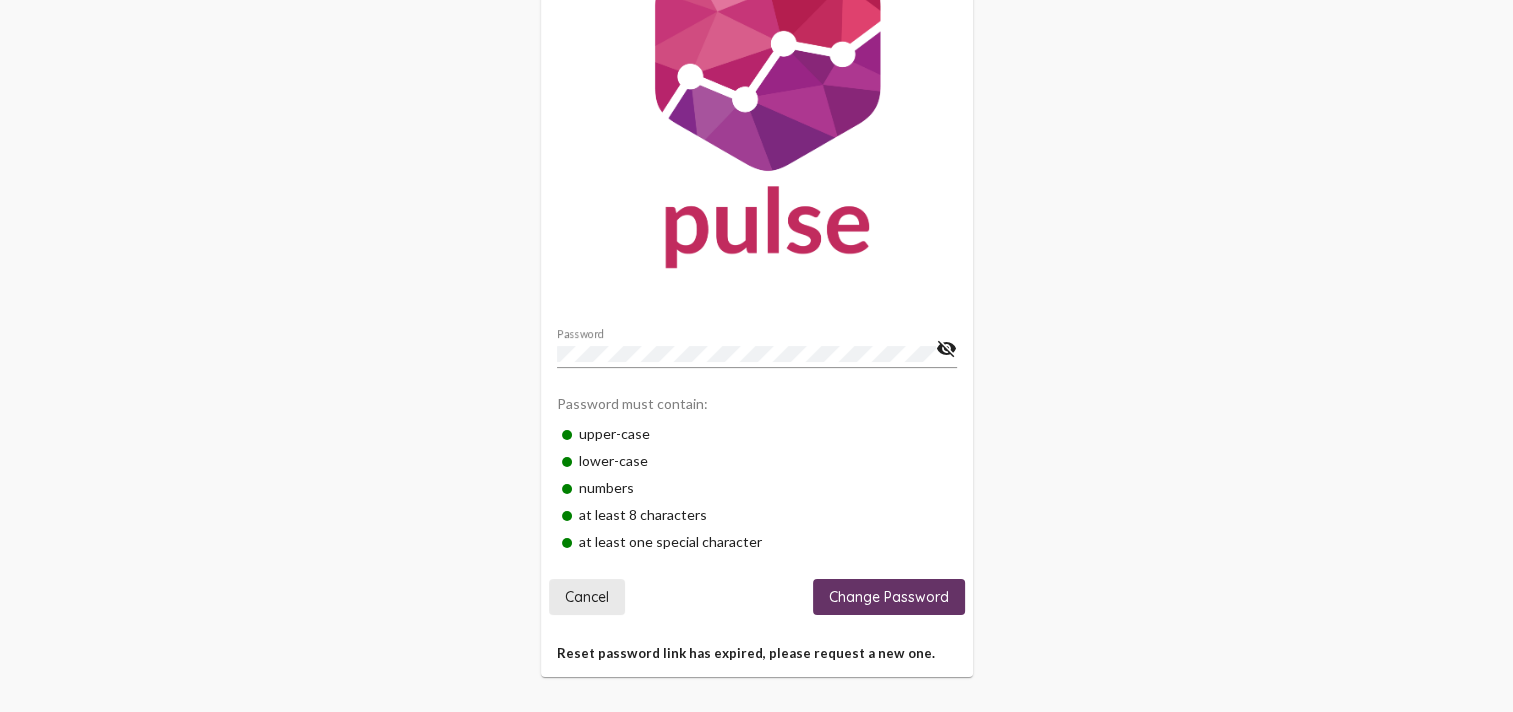 click on "Cancel" 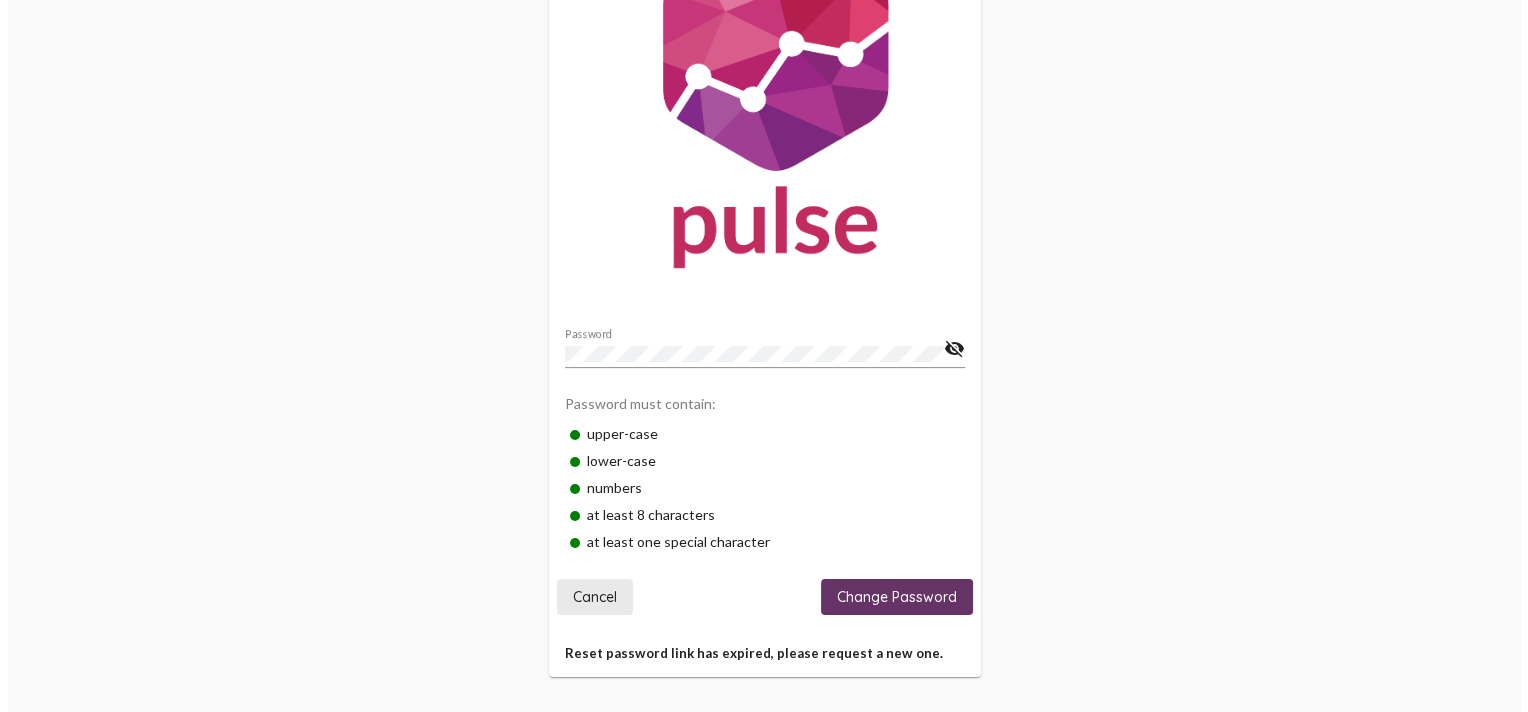 scroll, scrollTop: 0, scrollLeft: 0, axis: both 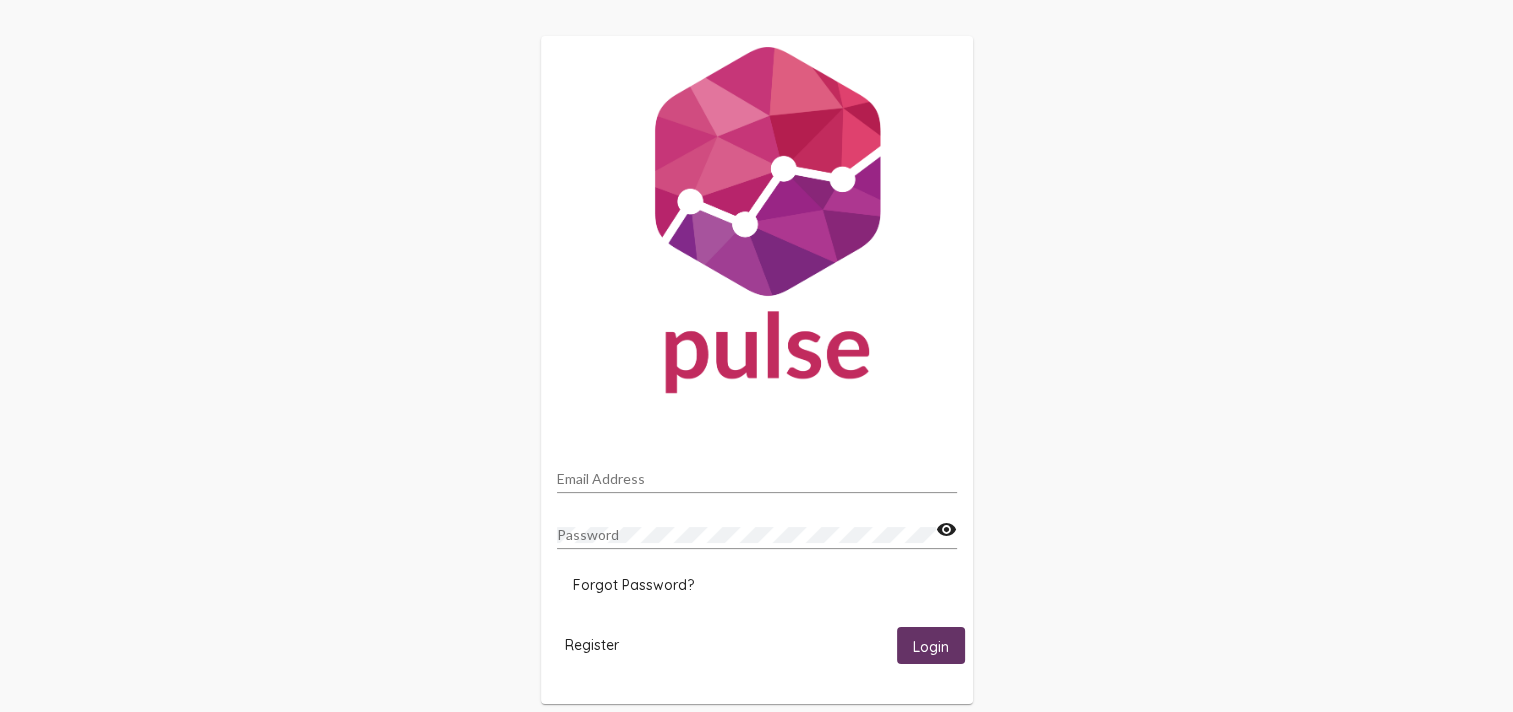 type on "[PERSON_NAME][EMAIL_ADDRESS][PERSON_NAME][DOMAIN_NAME]" 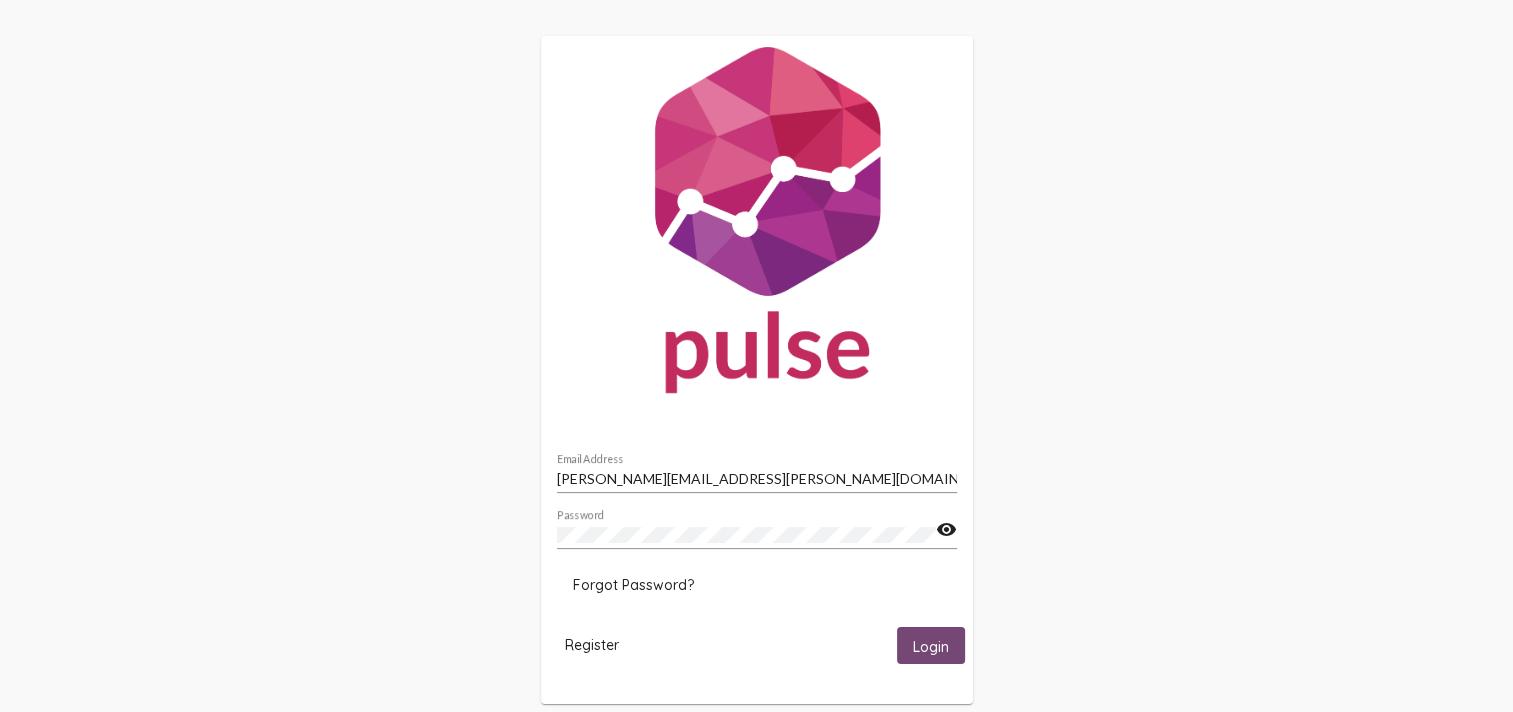click on "Login" 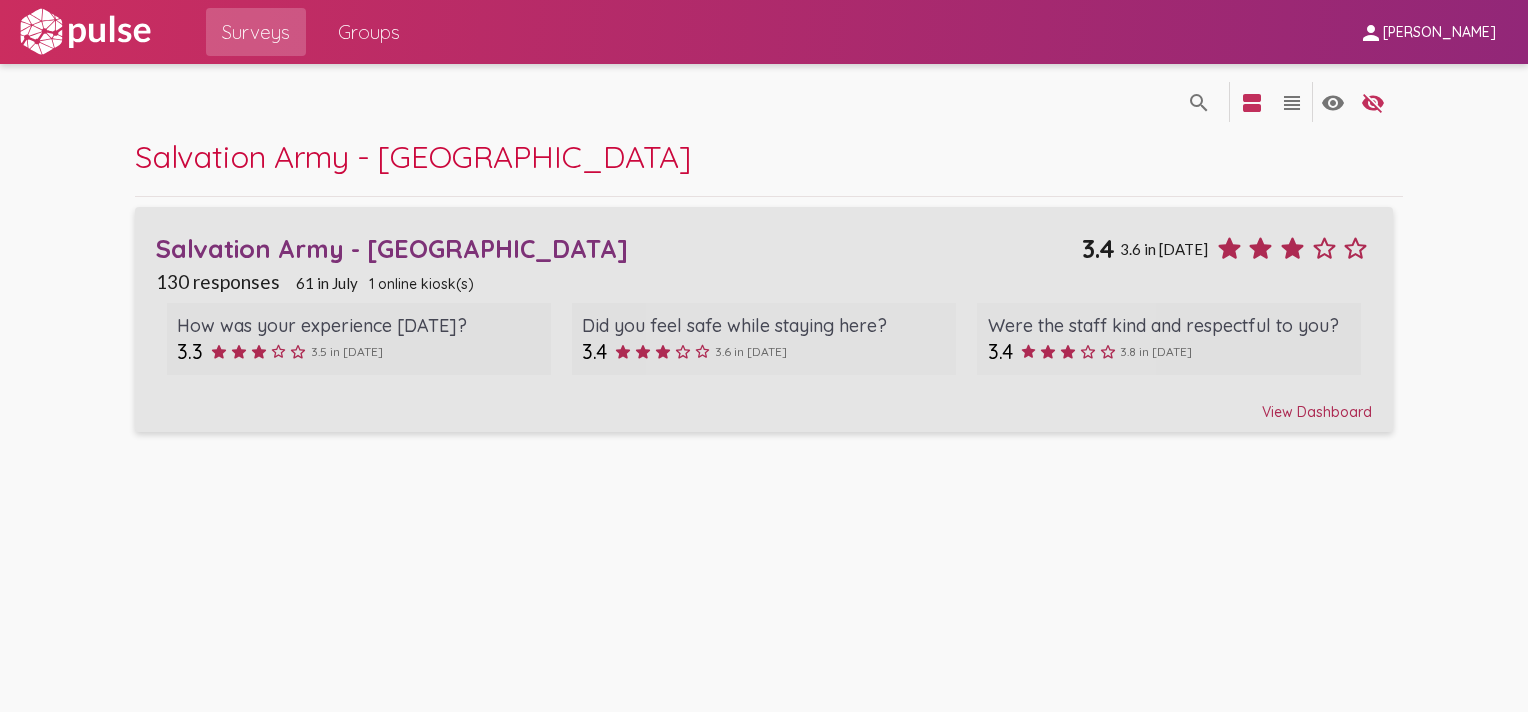 click on "Did you feel safe while staying here?" 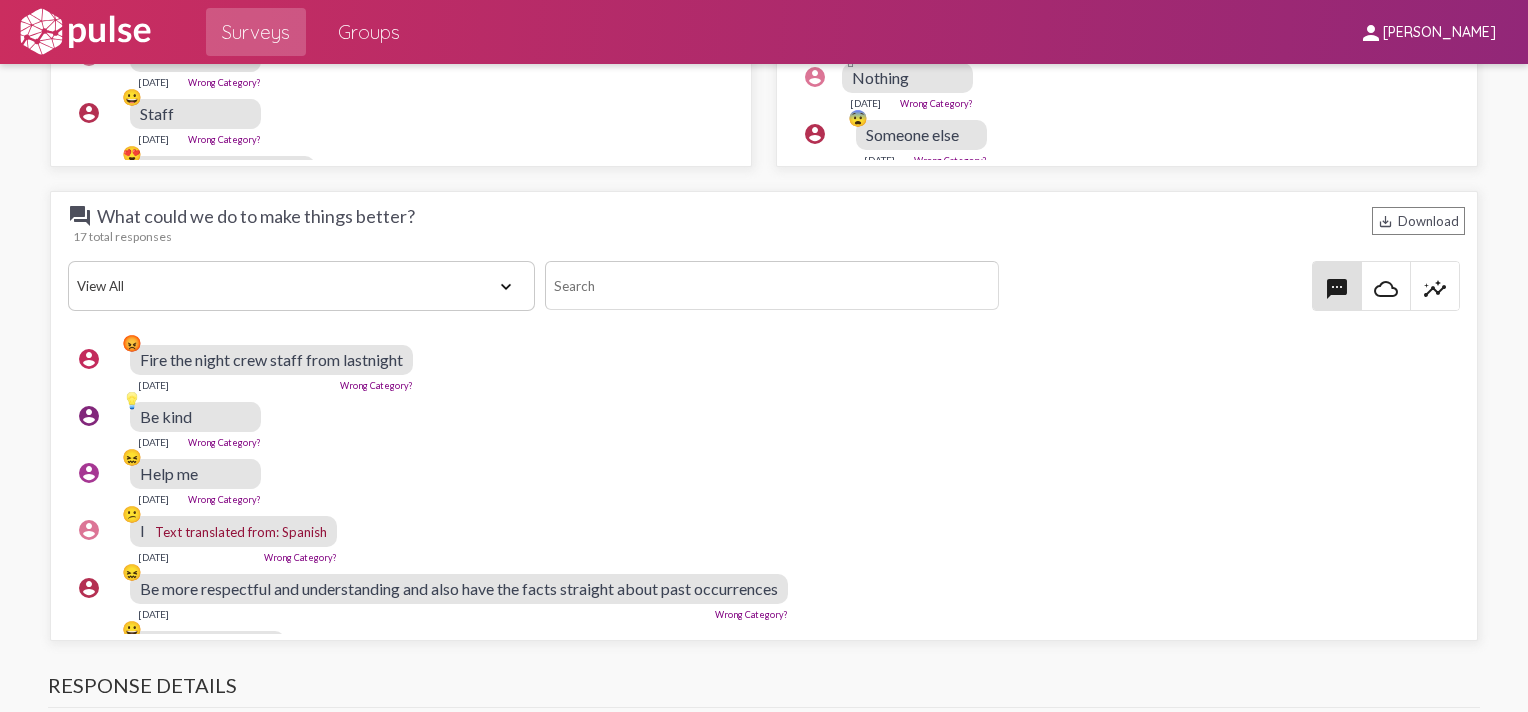 scroll, scrollTop: 2498, scrollLeft: 0, axis: vertical 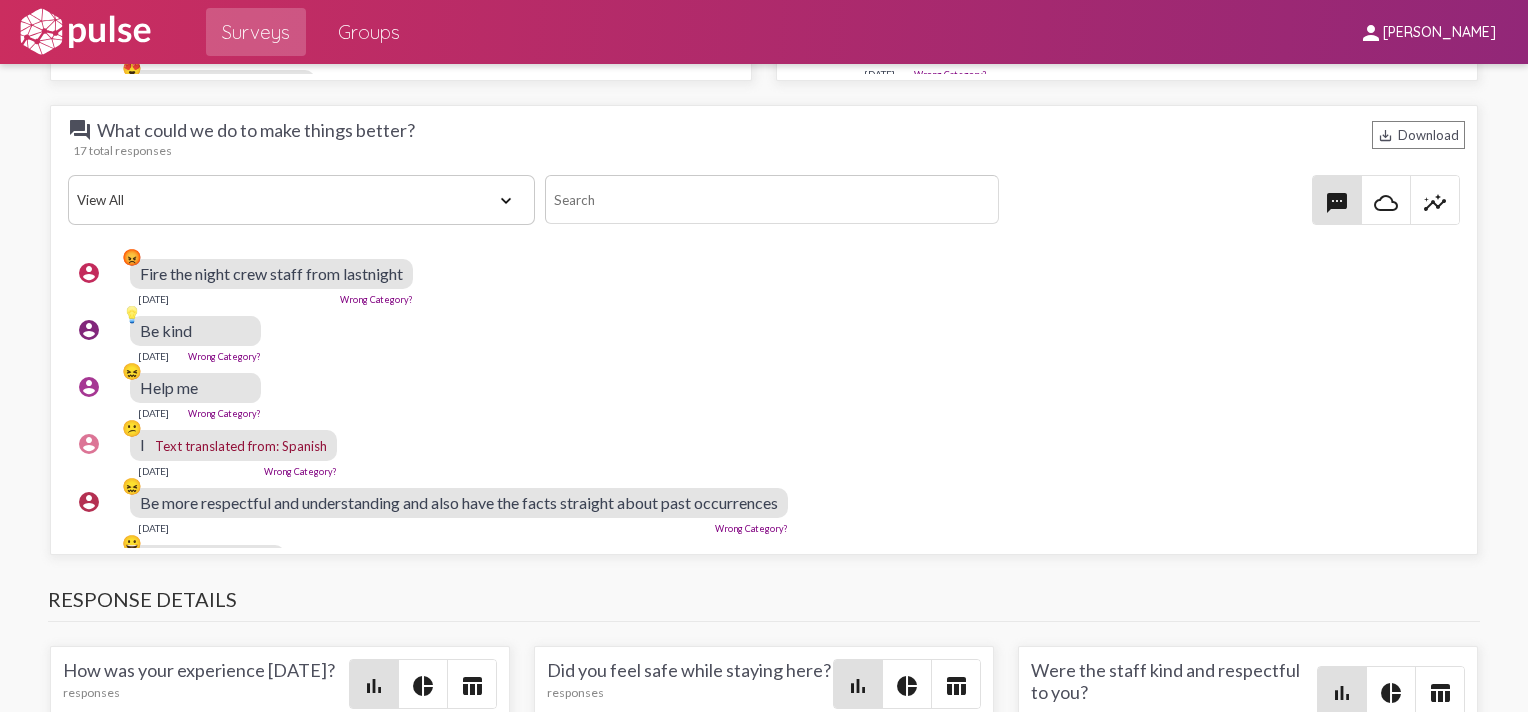 click on "textsms" at bounding box center [611, -271] 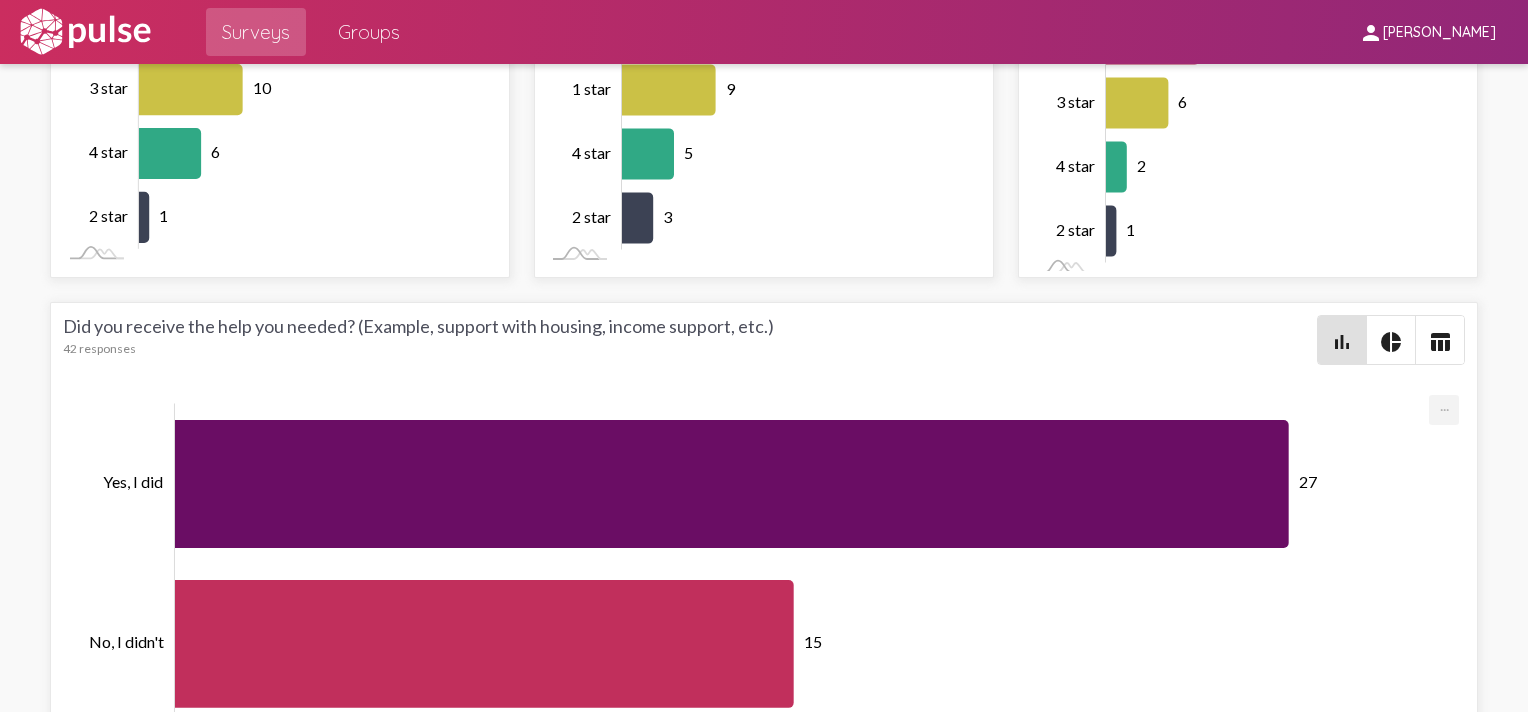 scroll, scrollTop: 3375, scrollLeft: 0, axis: vertical 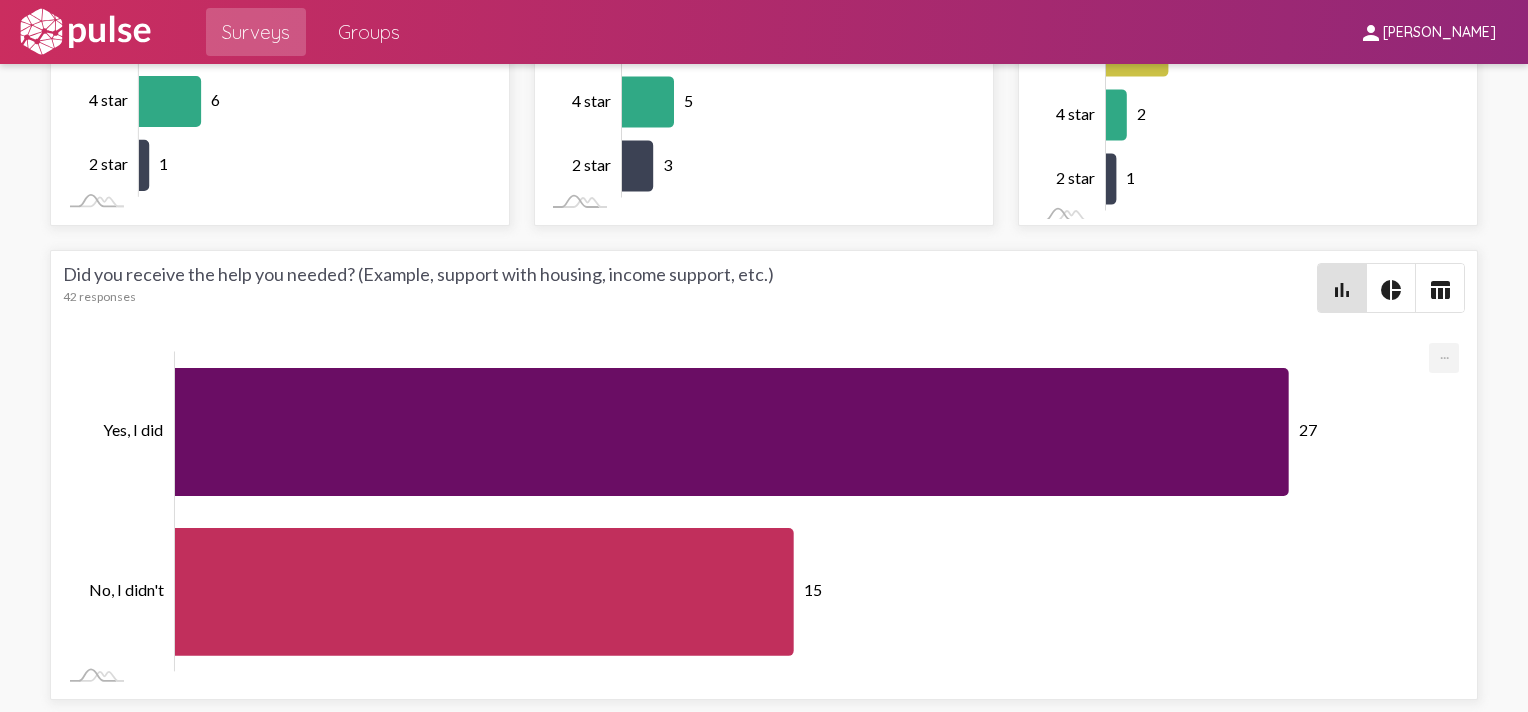 click on "account_circle 😡 Fire the night crew staff from lastnight  [DATE]  Wrong Category?" 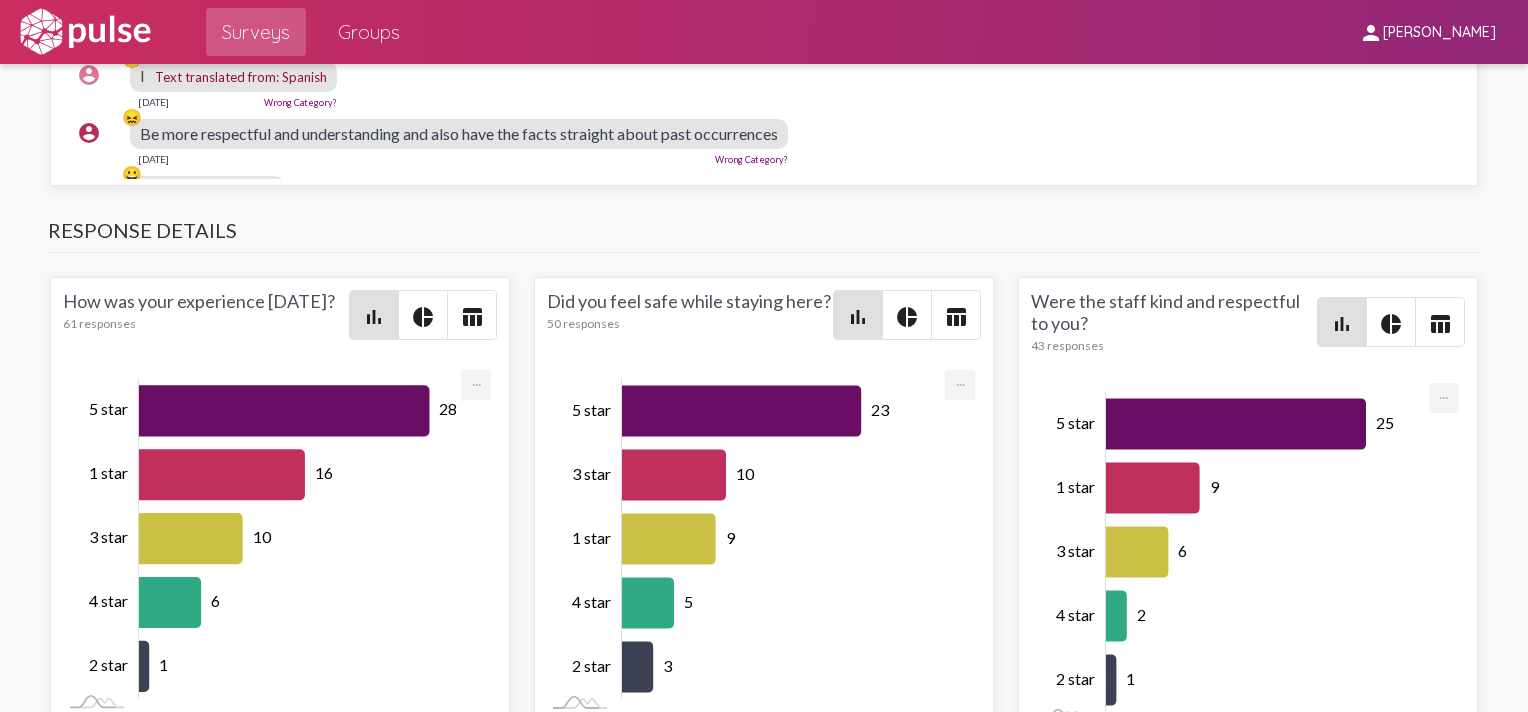 scroll, scrollTop: 2848, scrollLeft: 0, axis: vertical 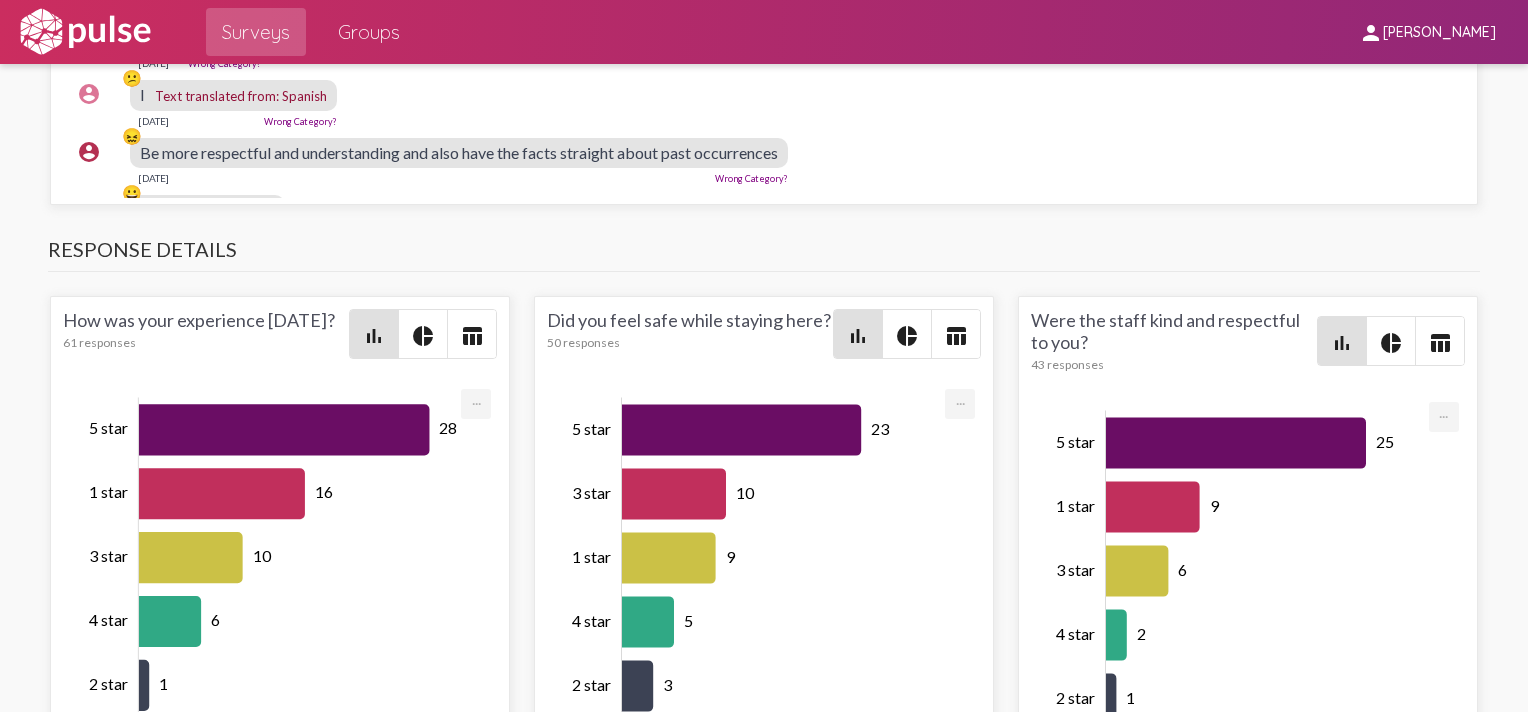 drag, startPoint x: 1454, startPoint y: 423, endPoint x: 1465, endPoint y: 477, distance: 55.108982 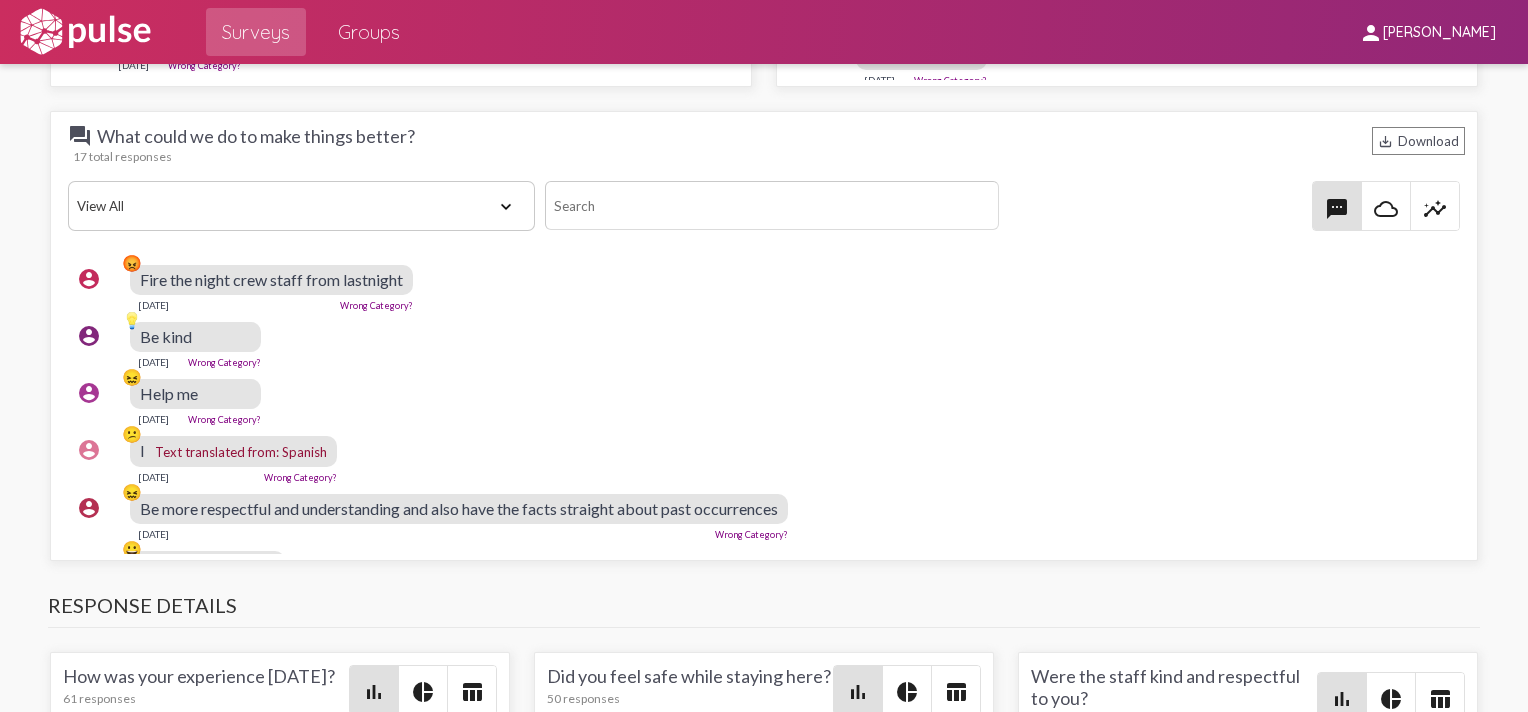 scroll, scrollTop: 2478, scrollLeft: 0, axis: vertical 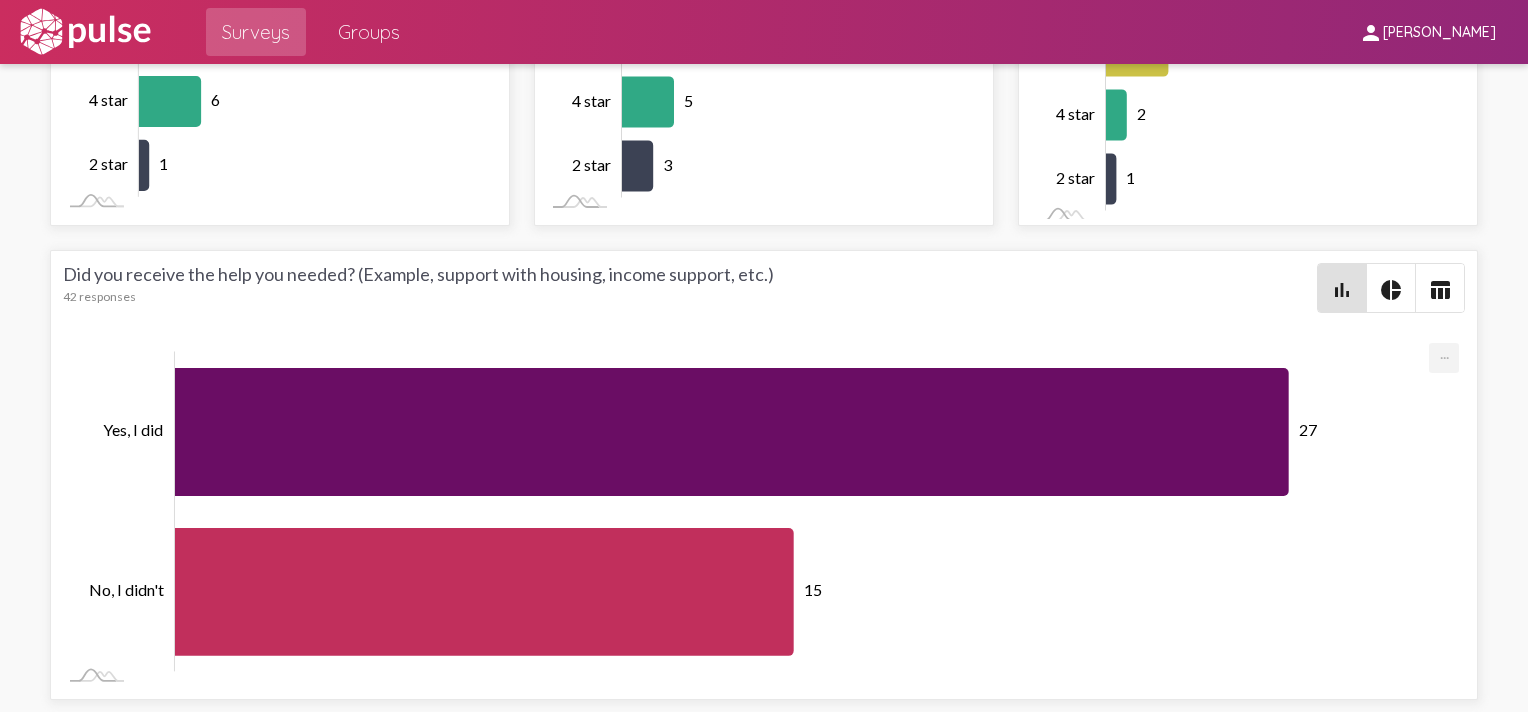 click on "account_circle 💡 Be kind  [DATE]  Wrong Category?" 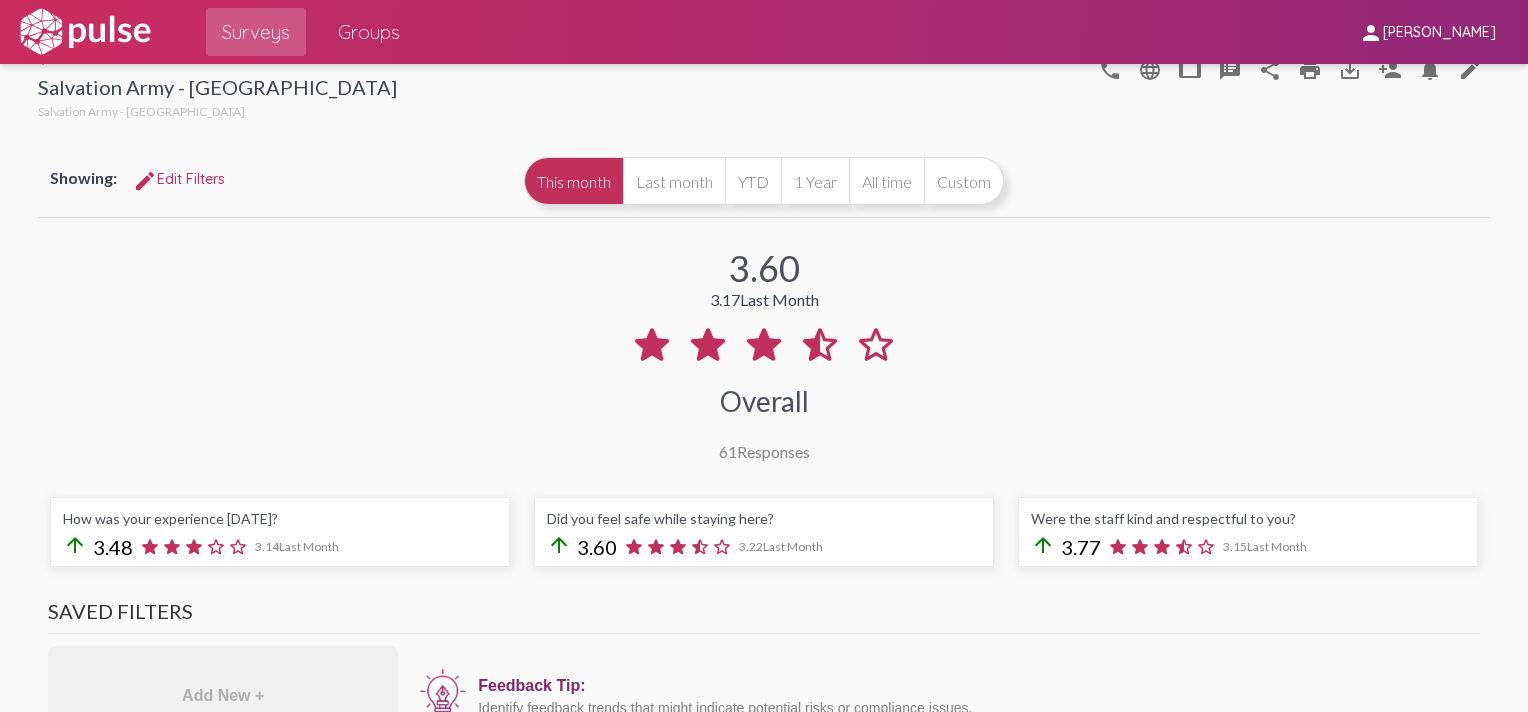 scroll, scrollTop: 0, scrollLeft: 0, axis: both 